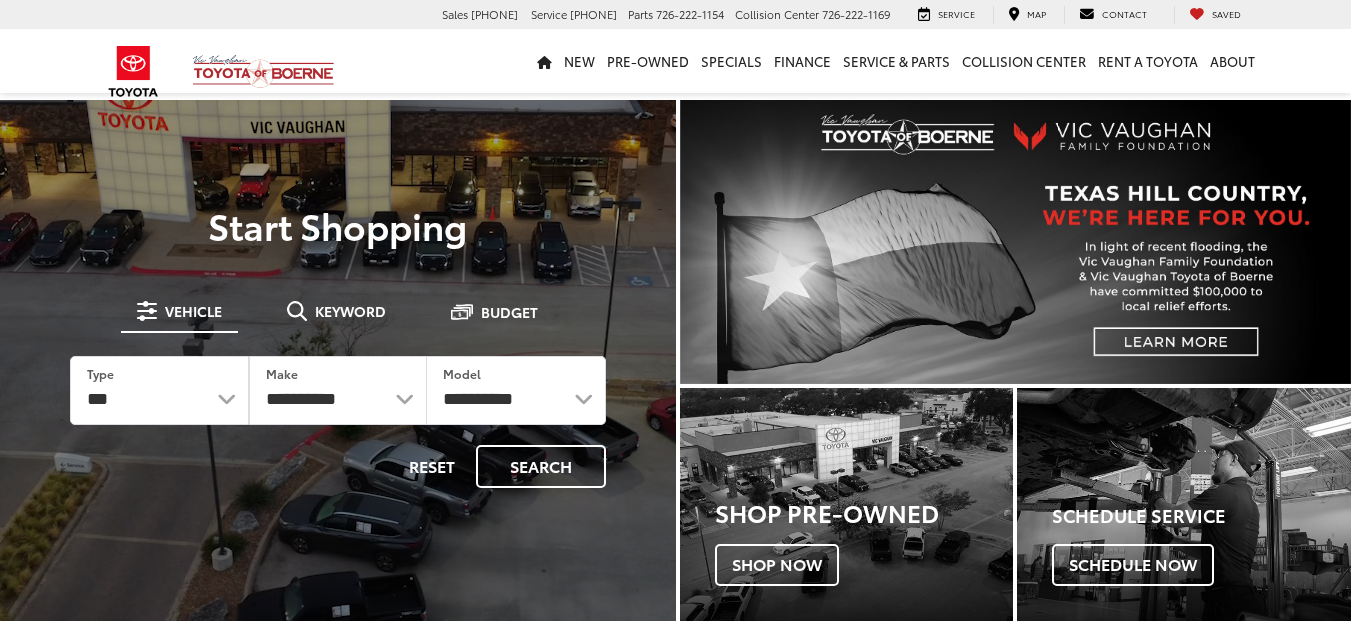 scroll, scrollTop: 0, scrollLeft: 0, axis: both 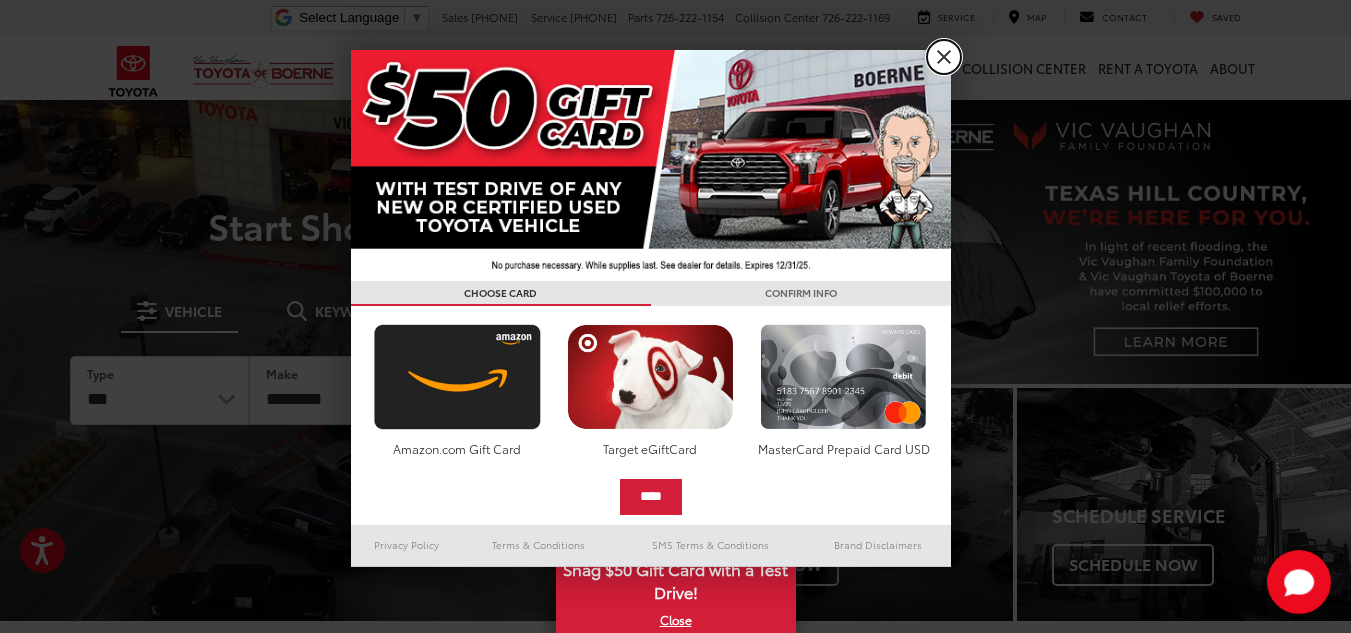click on "X" at bounding box center [944, 57] 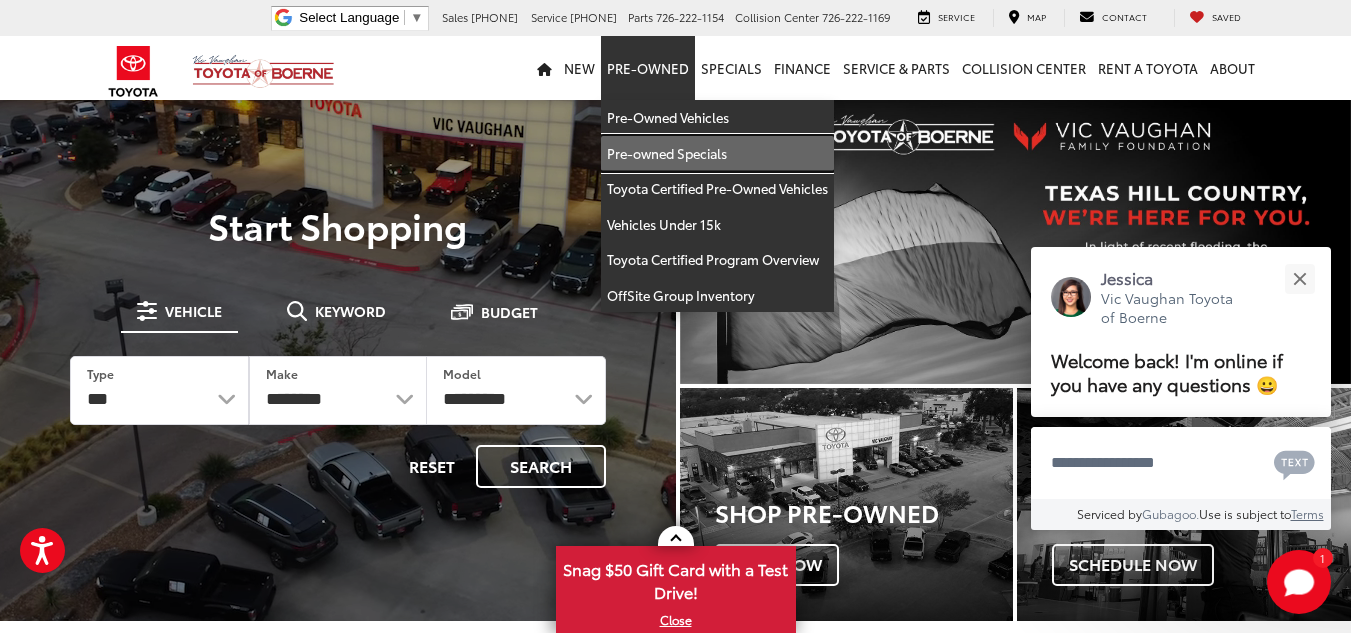click on "Pre-owned Specials" at bounding box center [717, 154] 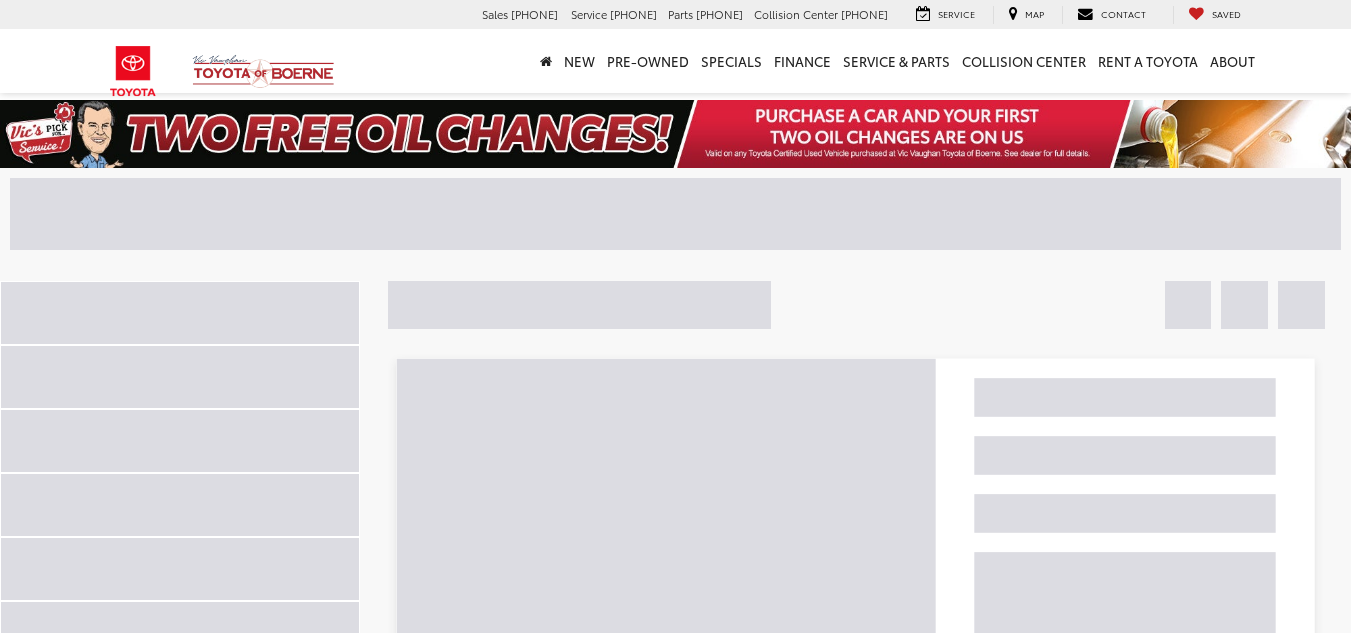 scroll, scrollTop: 0, scrollLeft: 0, axis: both 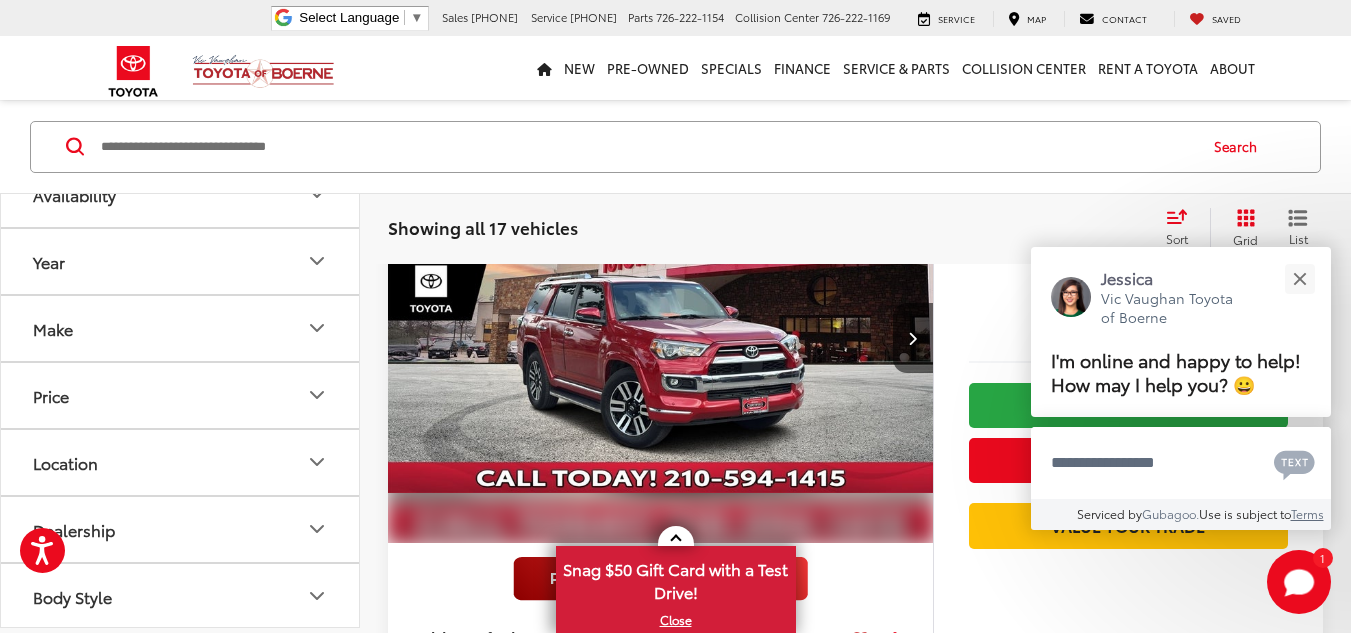 click on "Price" at bounding box center (181, 394) 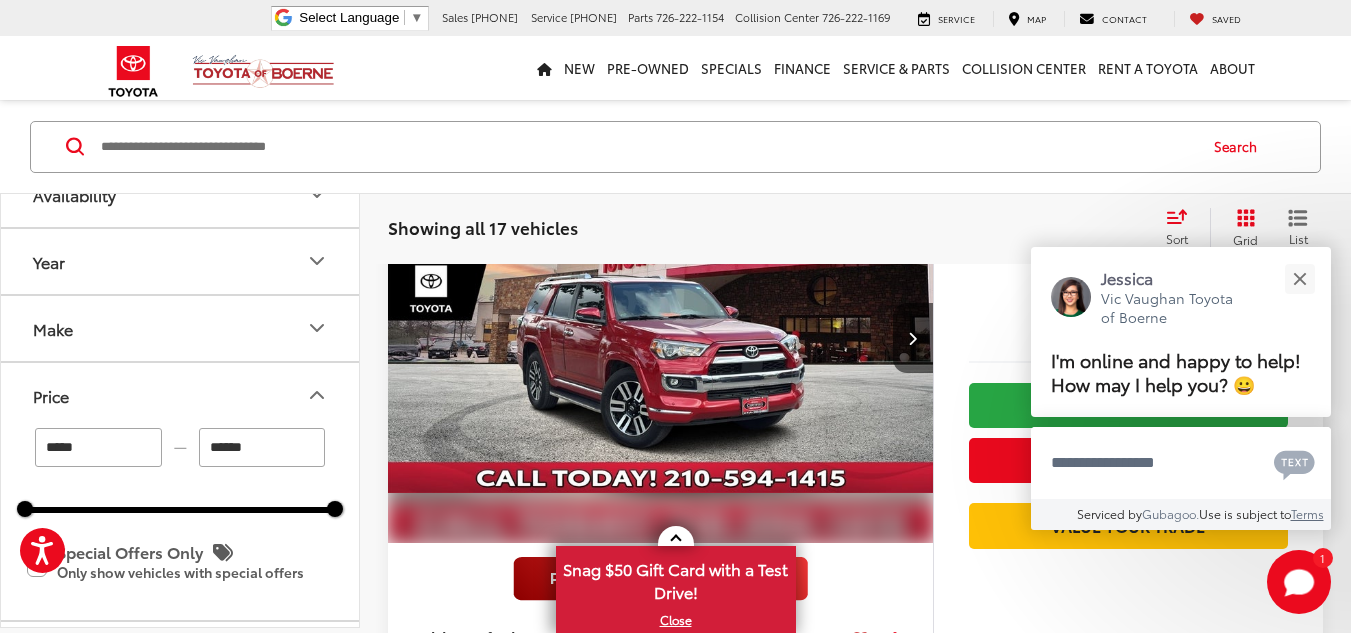 drag, startPoint x: 284, startPoint y: 449, endPoint x: 205, endPoint y: 455, distance: 79.22752 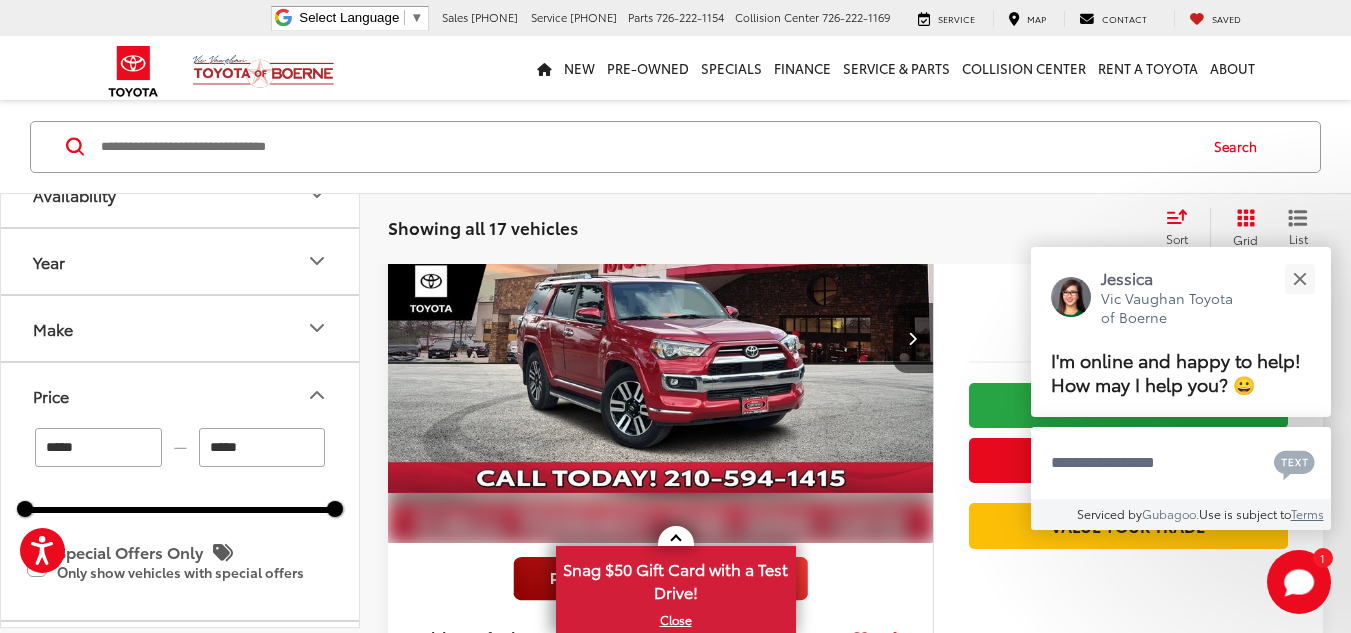 type on "*****" 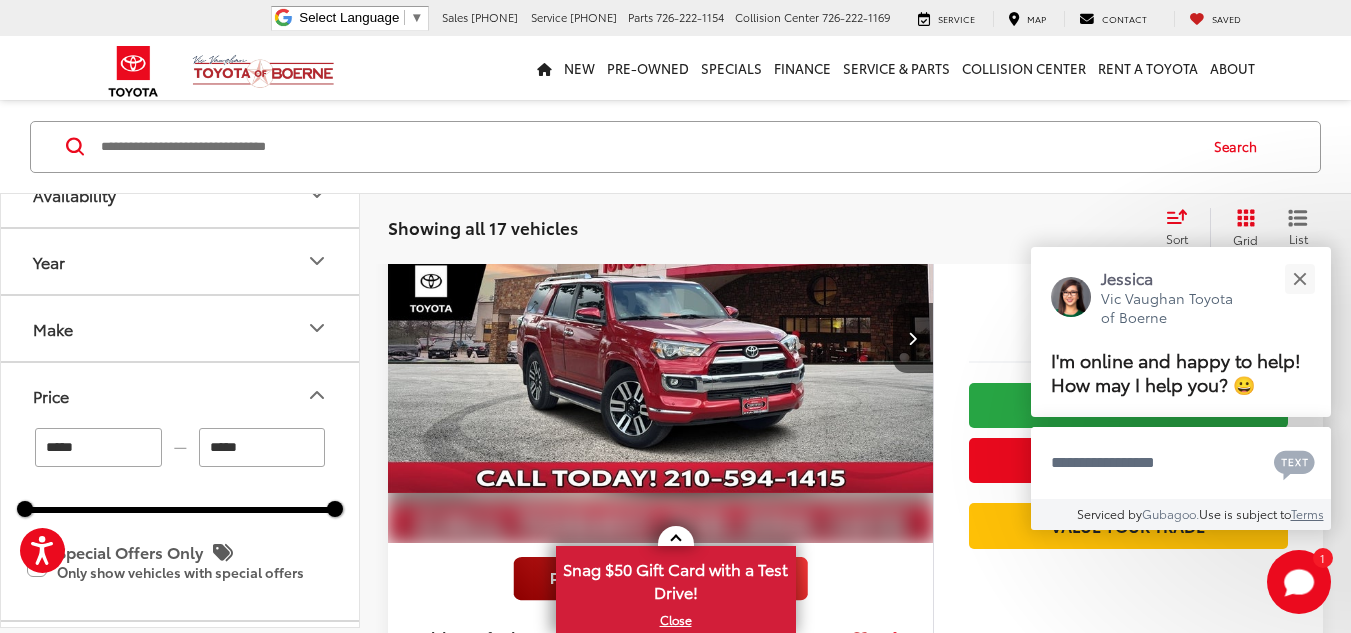 click on "Price" at bounding box center (181, 394) 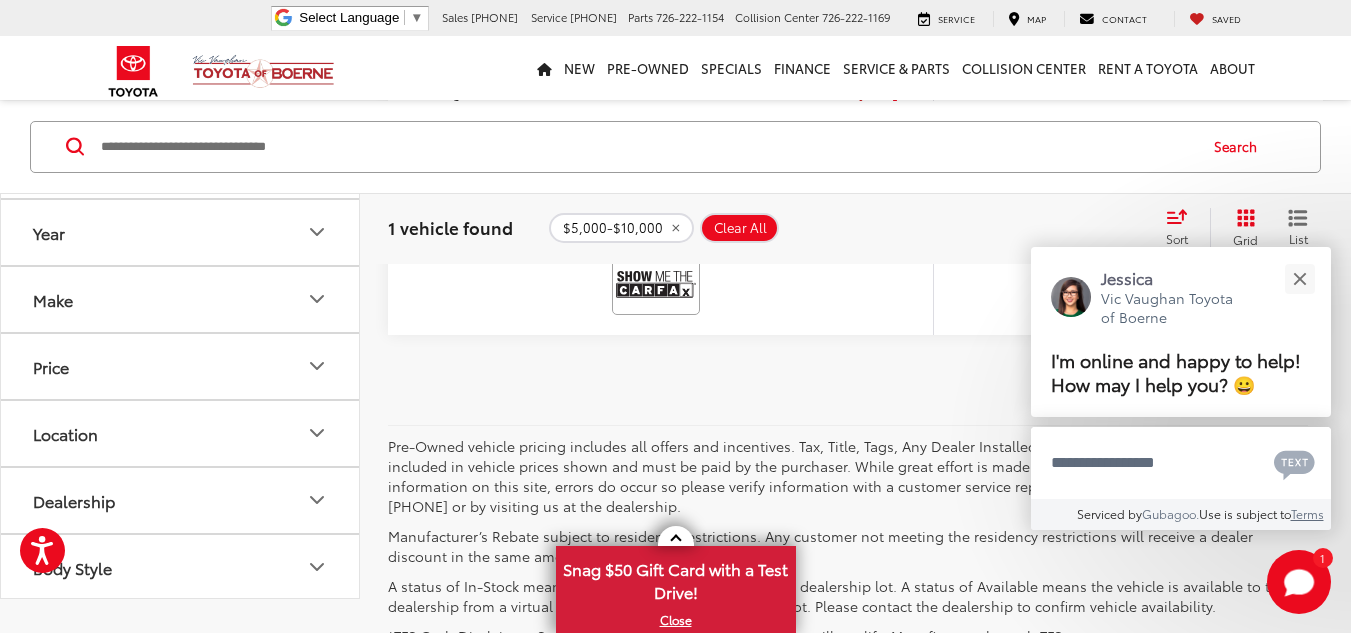 scroll, scrollTop: 168, scrollLeft: 0, axis: vertical 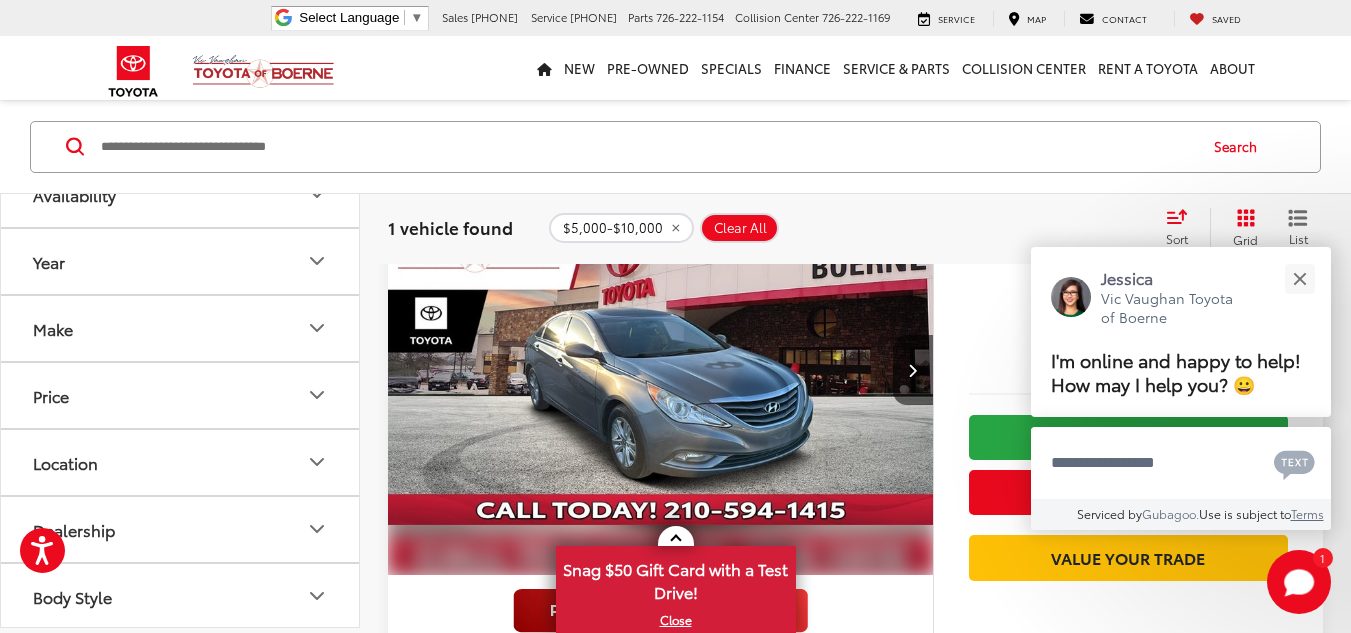 click at bounding box center (661, 371) 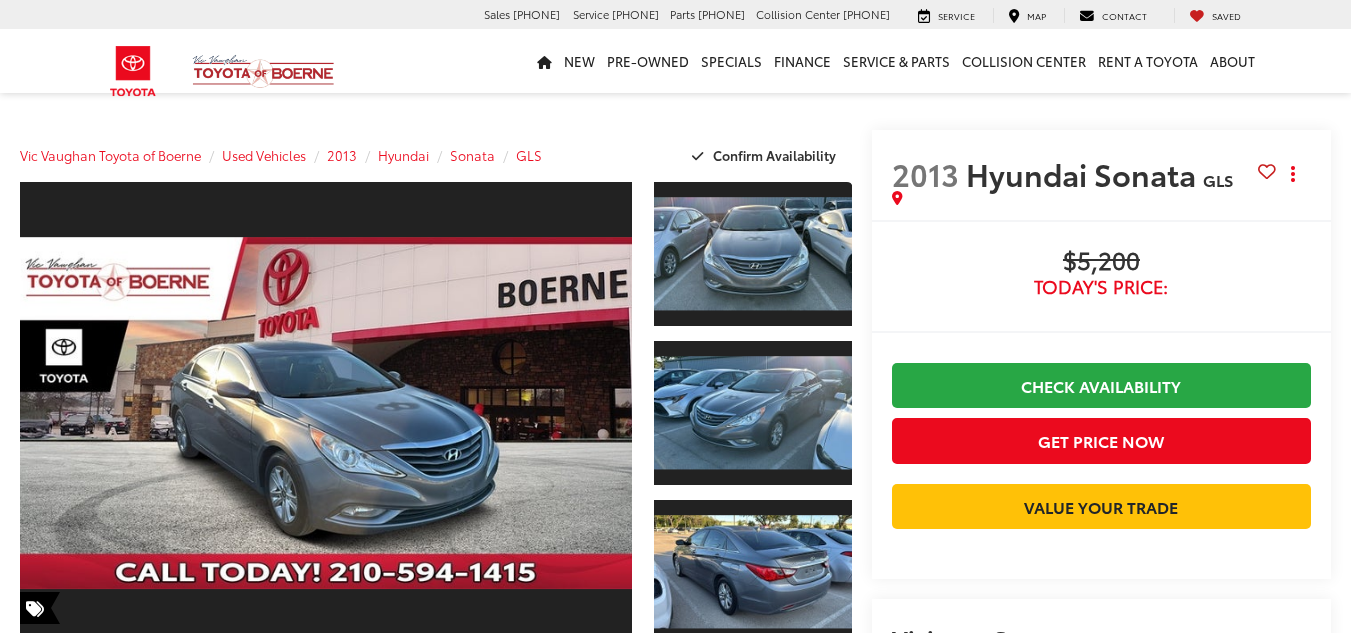 scroll, scrollTop: 0, scrollLeft: 0, axis: both 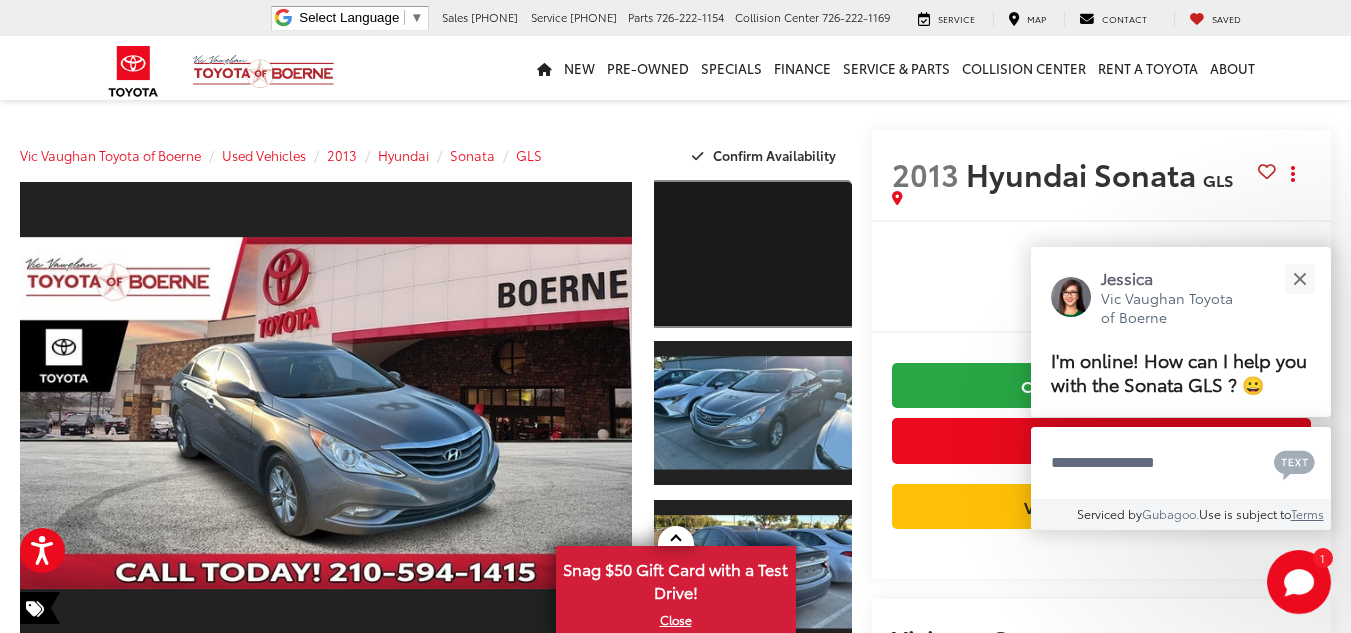 click at bounding box center (752, 254) 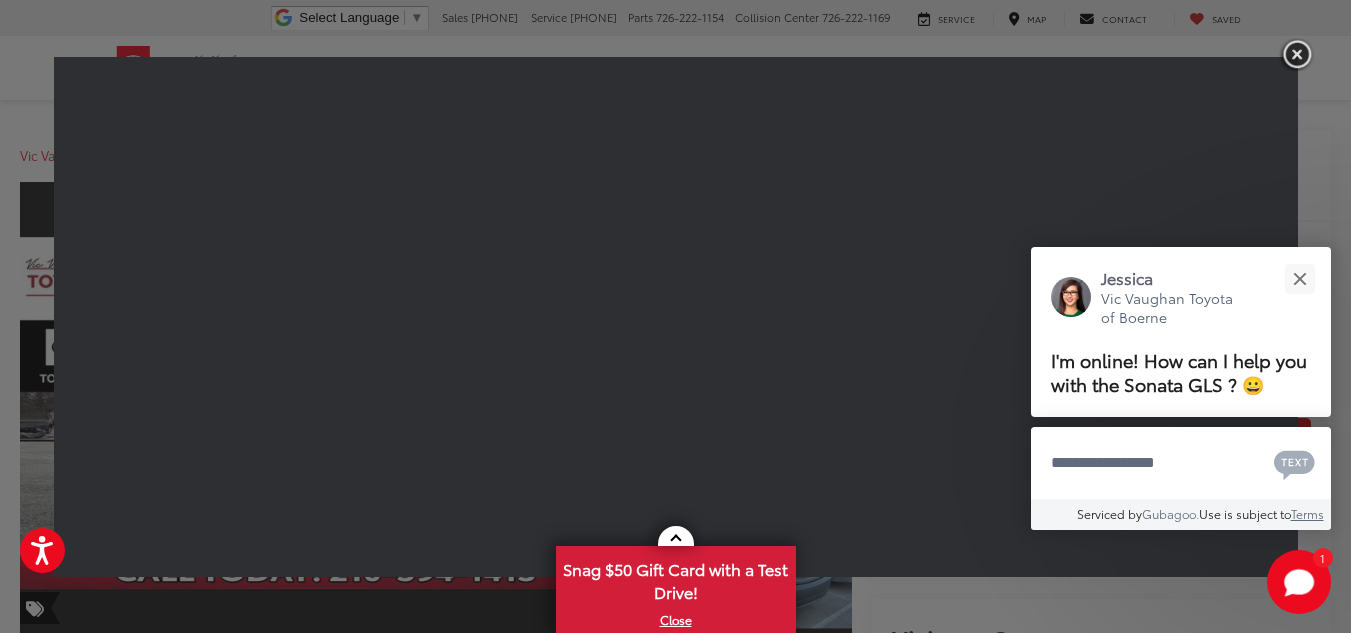 click at bounding box center (1297, 54) 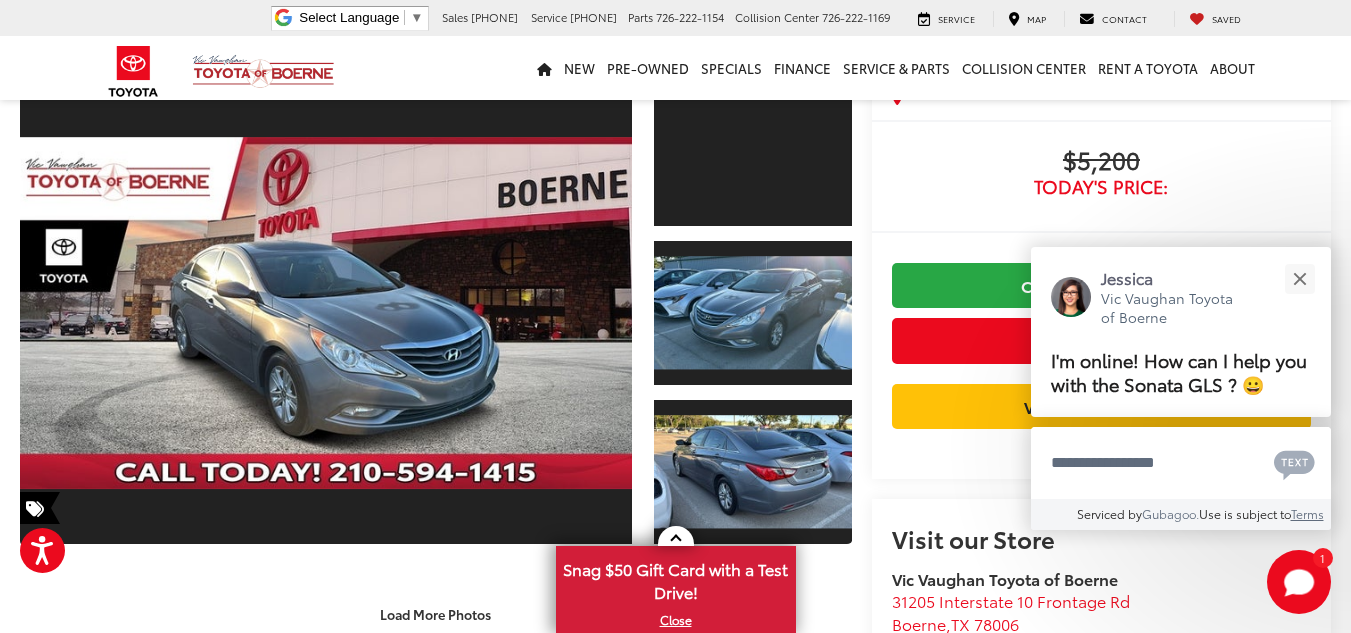 scroll, scrollTop: 0, scrollLeft: 0, axis: both 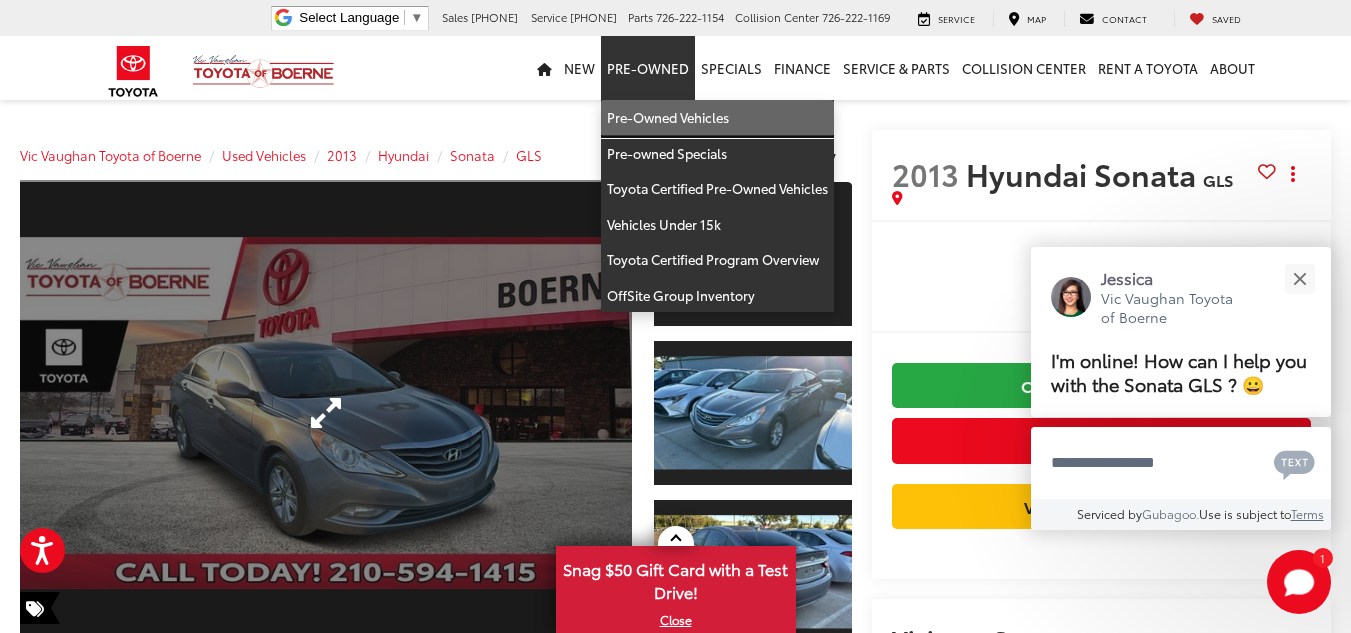 drag, startPoint x: 657, startPoint y: 124, endPoint x: 620, endPoint y: 314, distance: 193.5691 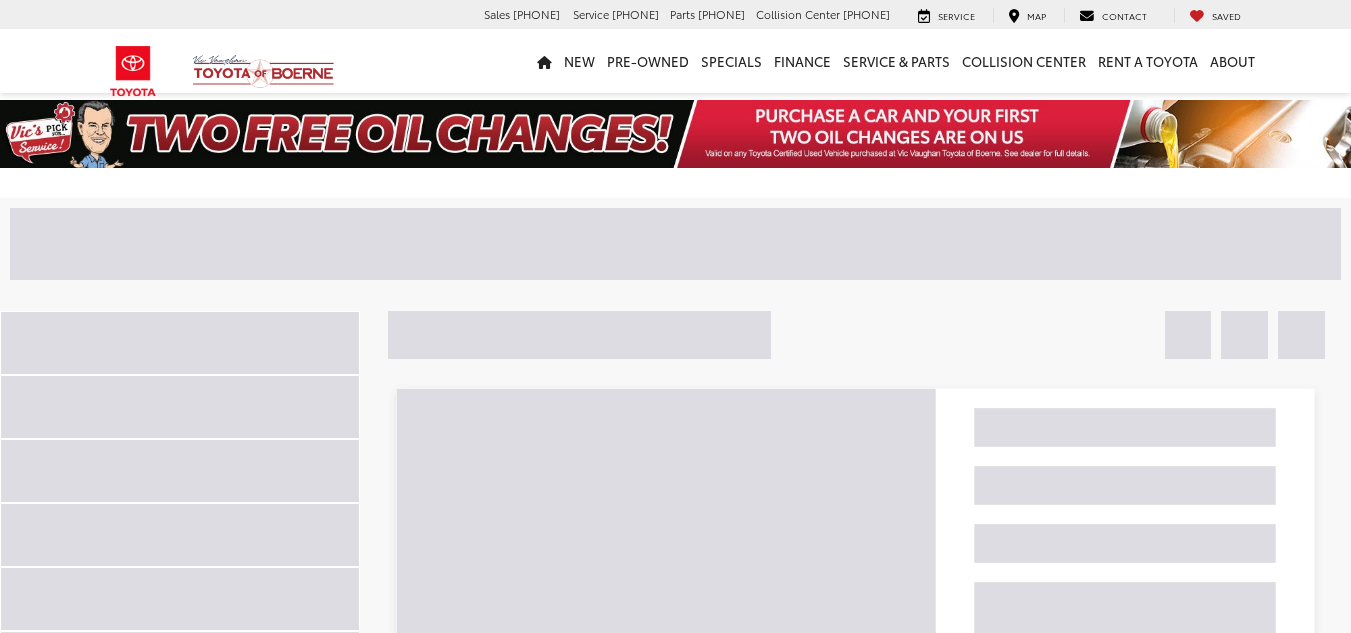 scroll, scrollTop: 0, scrollLeft: 0, axis: both 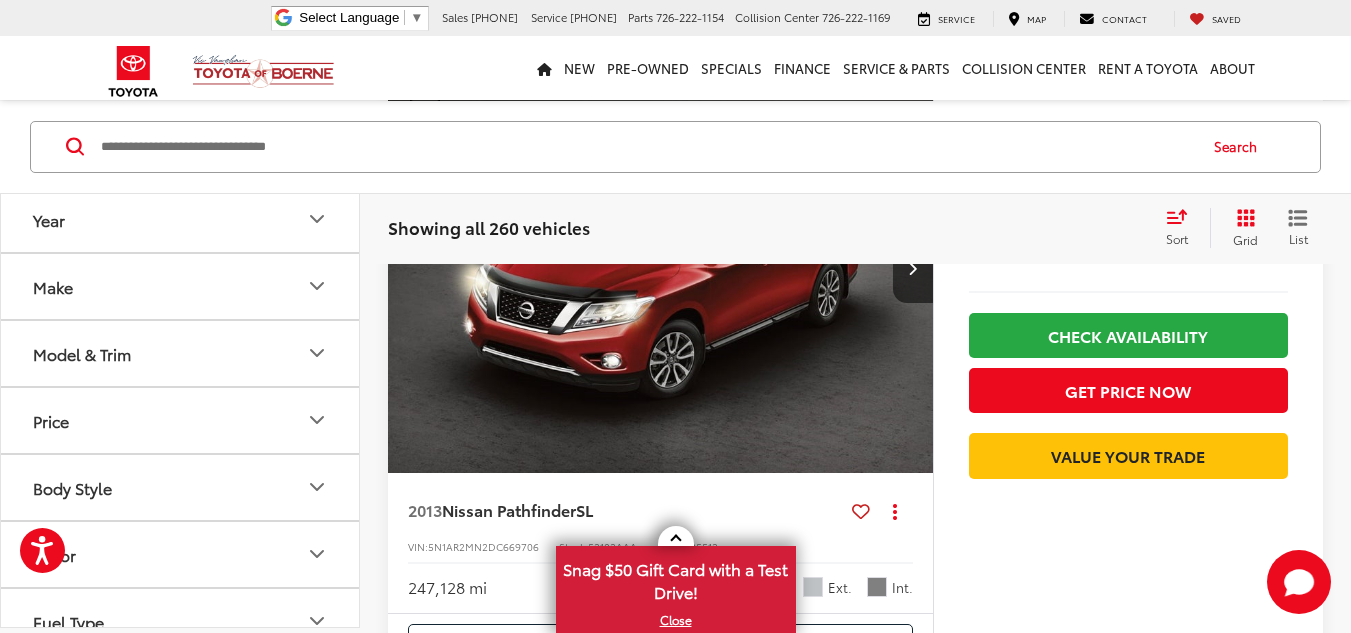 click on "Price" at bounding box center [181, 420] 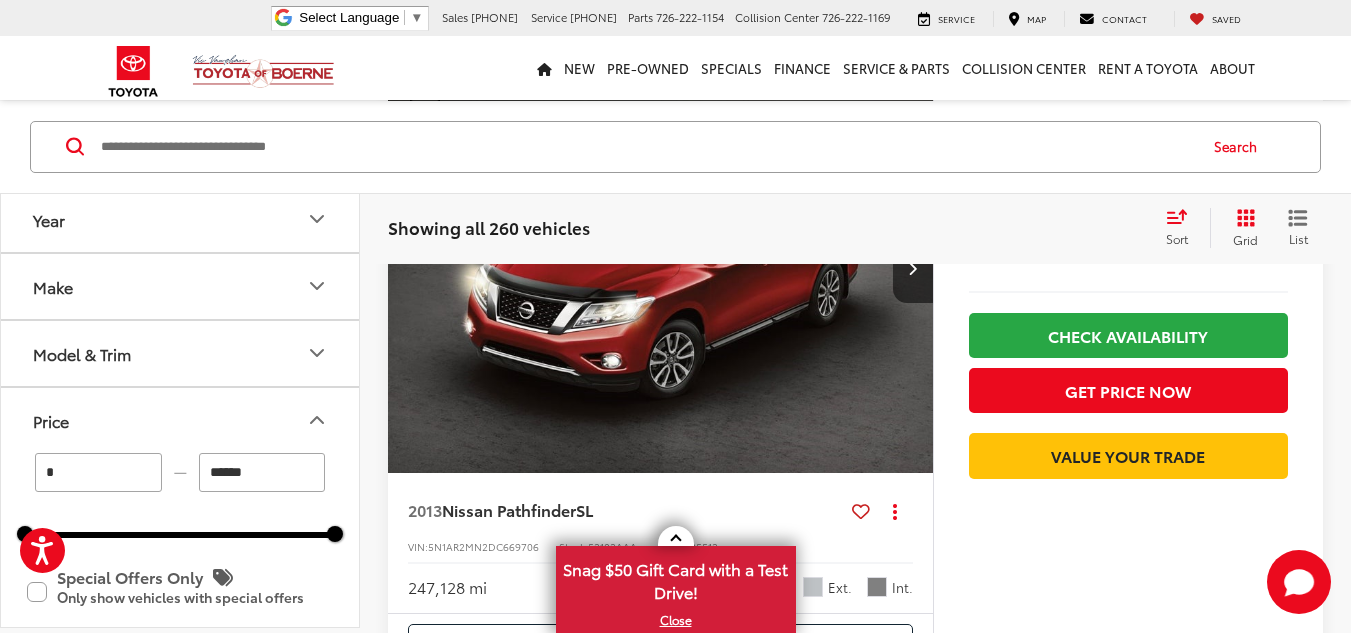 click on "*" at bounding box center [98, 472] 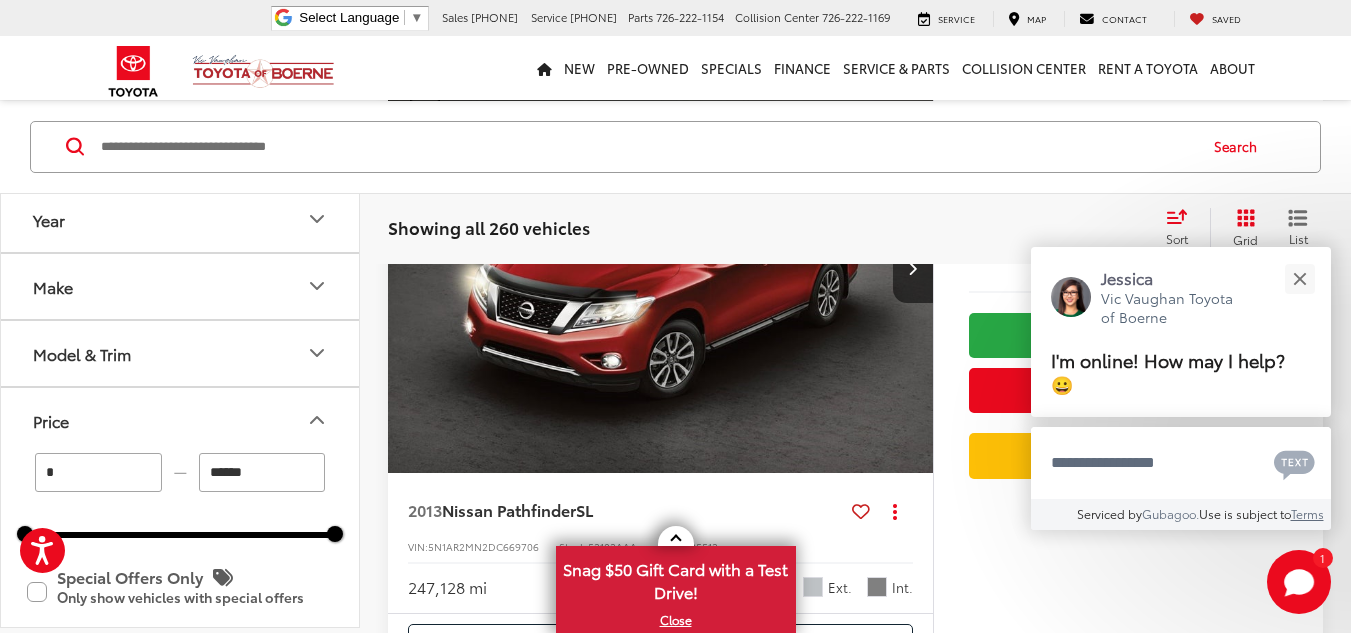 drag, startPoint x: 111, startPoint y: 466, endPoint x: 26, endPoint y: 484, distance: 86.88498 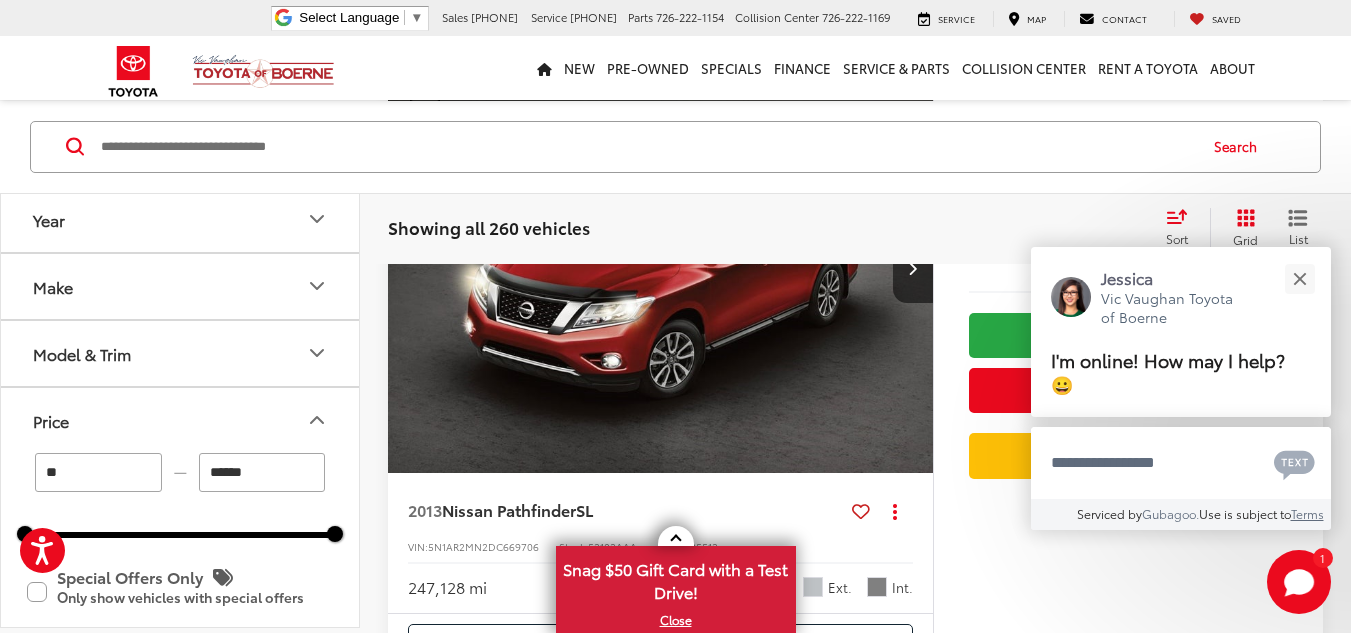 type on "*" 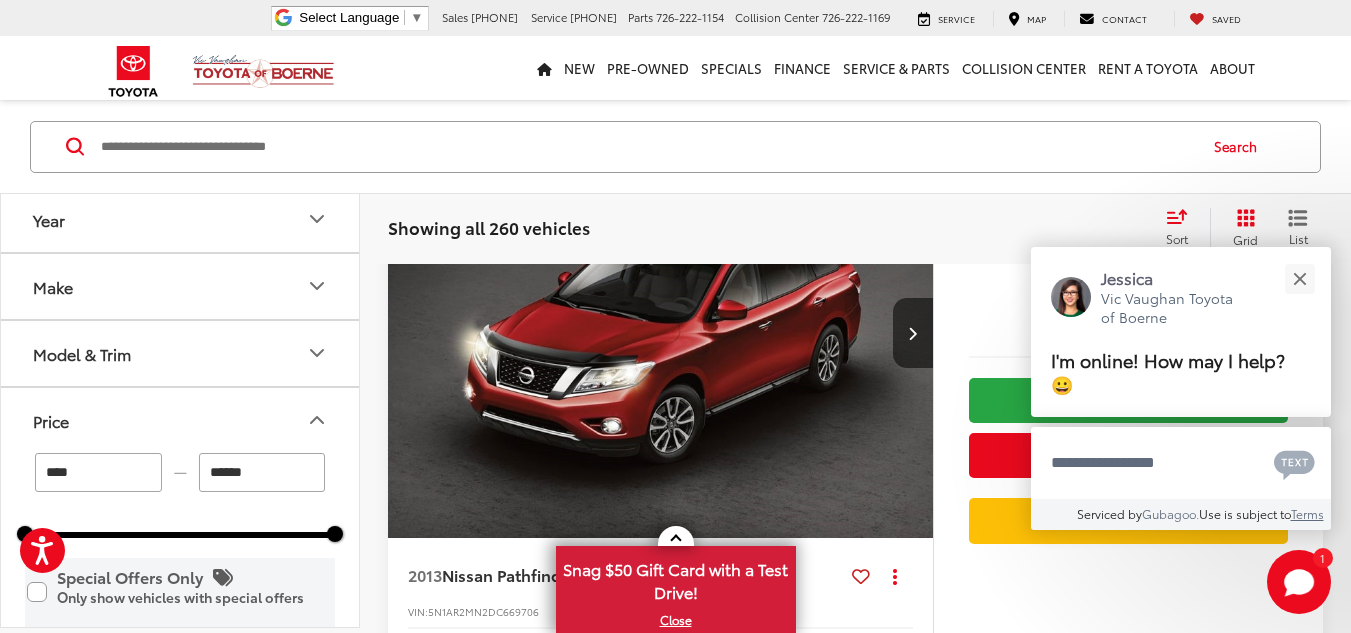 scroll, scrollTop: 200, scrollLeft: 0, axis: vertical 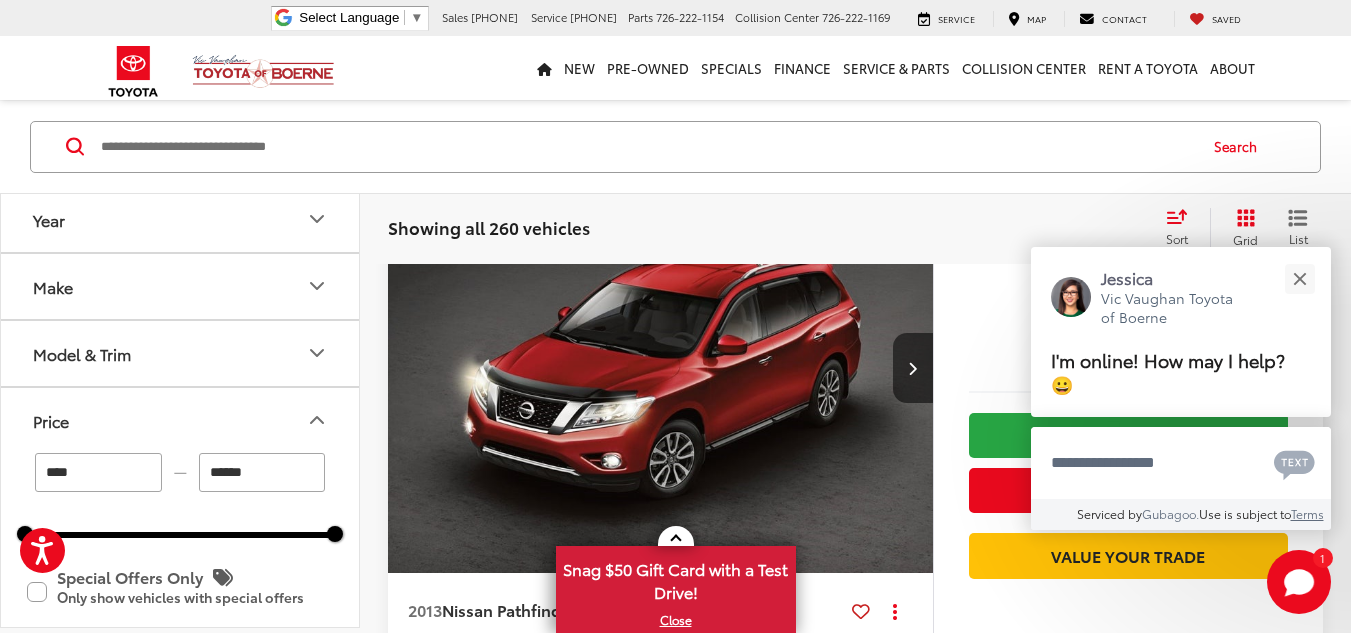 type on "*****" 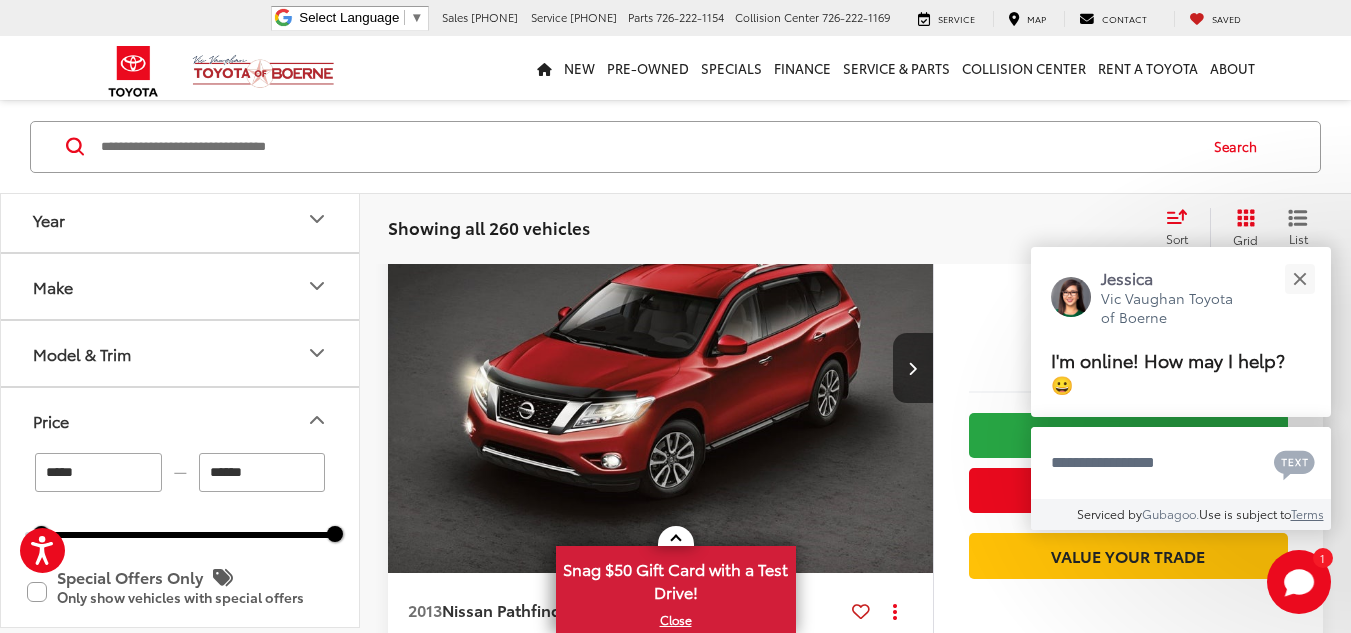 drag, startPoint x: 269, startPoint y: 474, endPoint x: 188, endPoint y: 467, distance: 81.3019 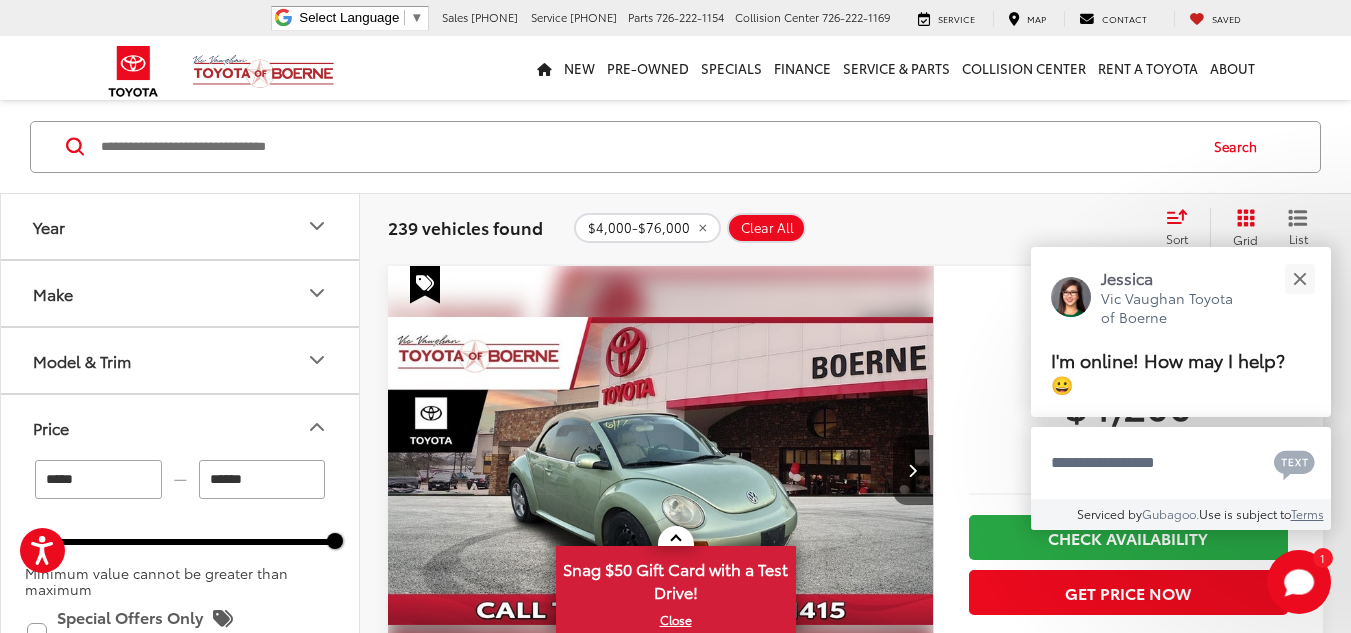 drag, startPoint x: 264, startPoint y: 482, endPoint x: 147, endPoint y: 455, distance: 120.074974 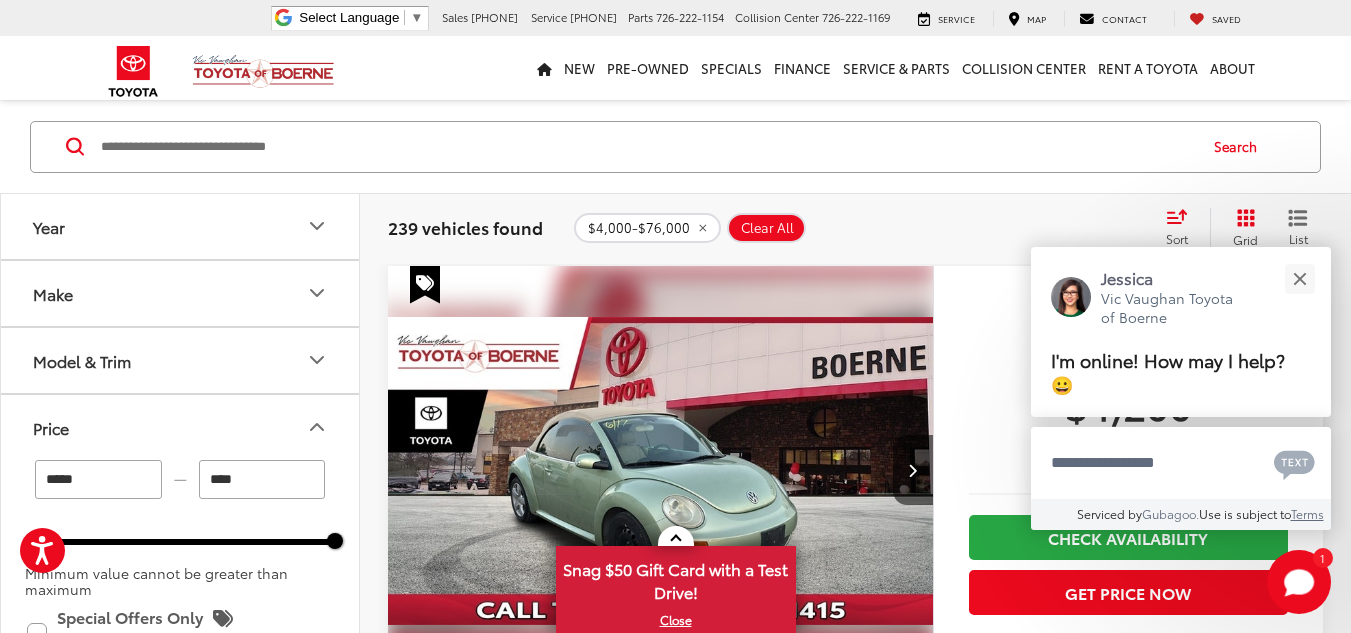 type on "****" 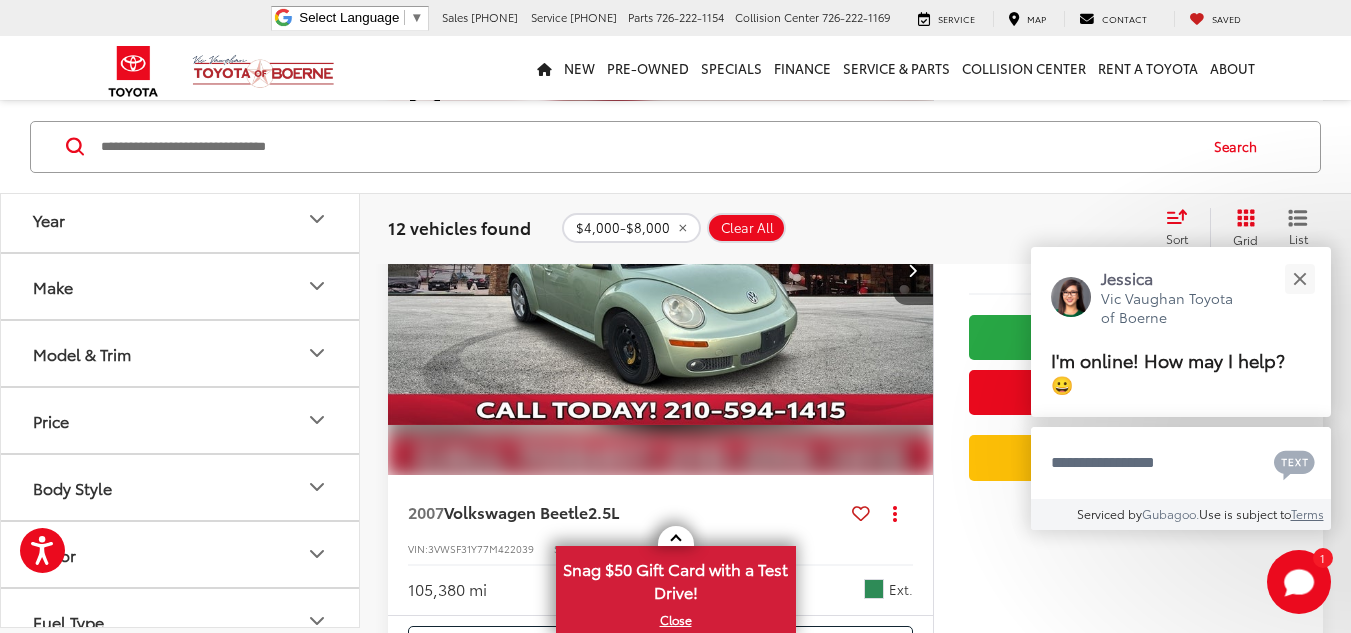 scroll, scrollTop: 98, scrollLeft: 0, axis: vertical 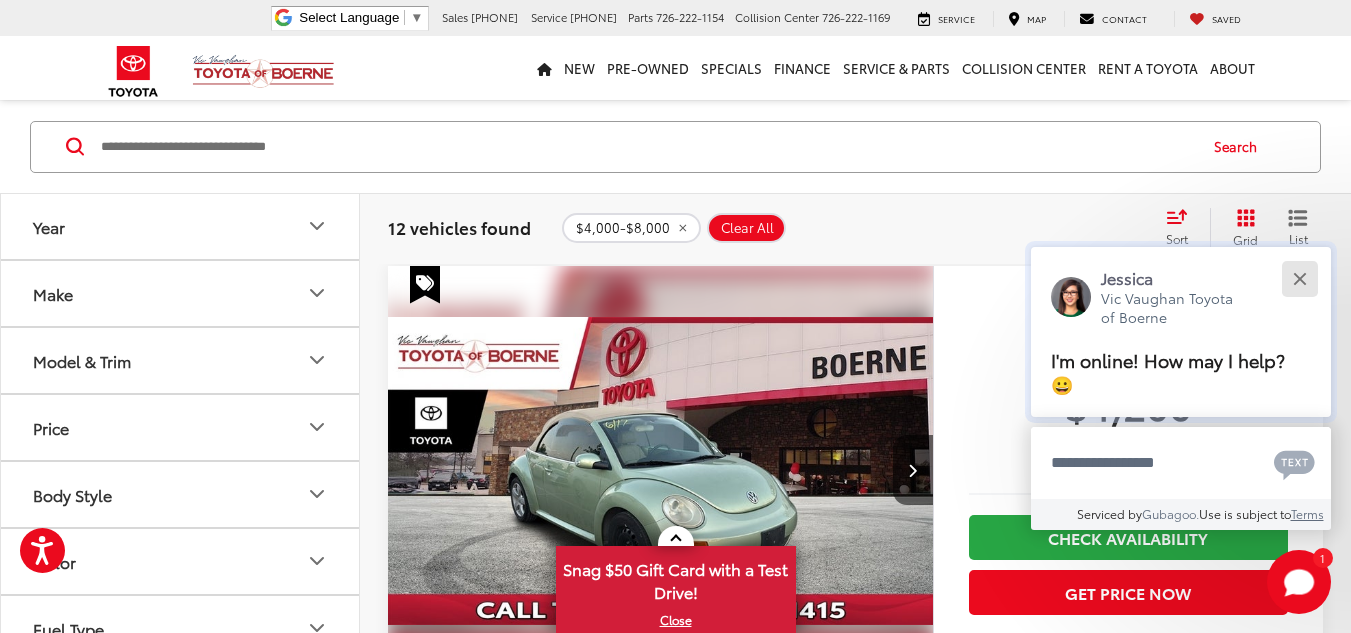 click at bounding box center (1299, 278) 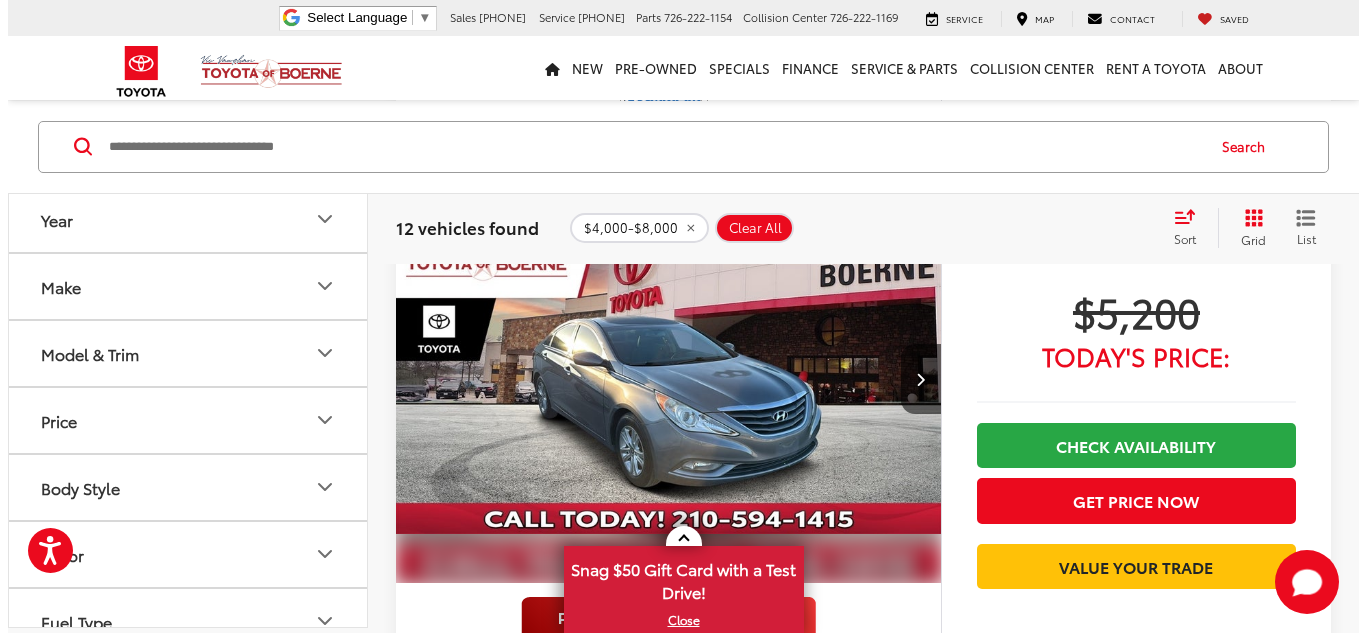 scroll, scrollTop: 1800, scrollLeft: 0, axis: vertical 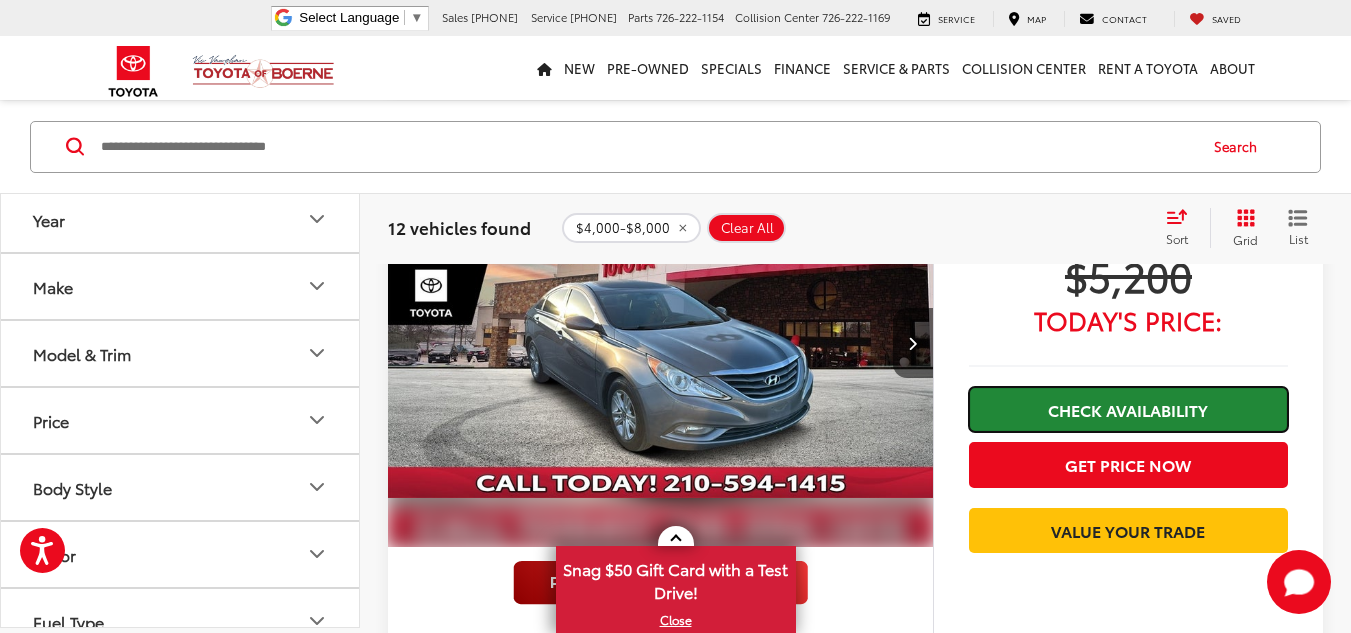 click on "Check Availability" at bounding box center (1128, 409) 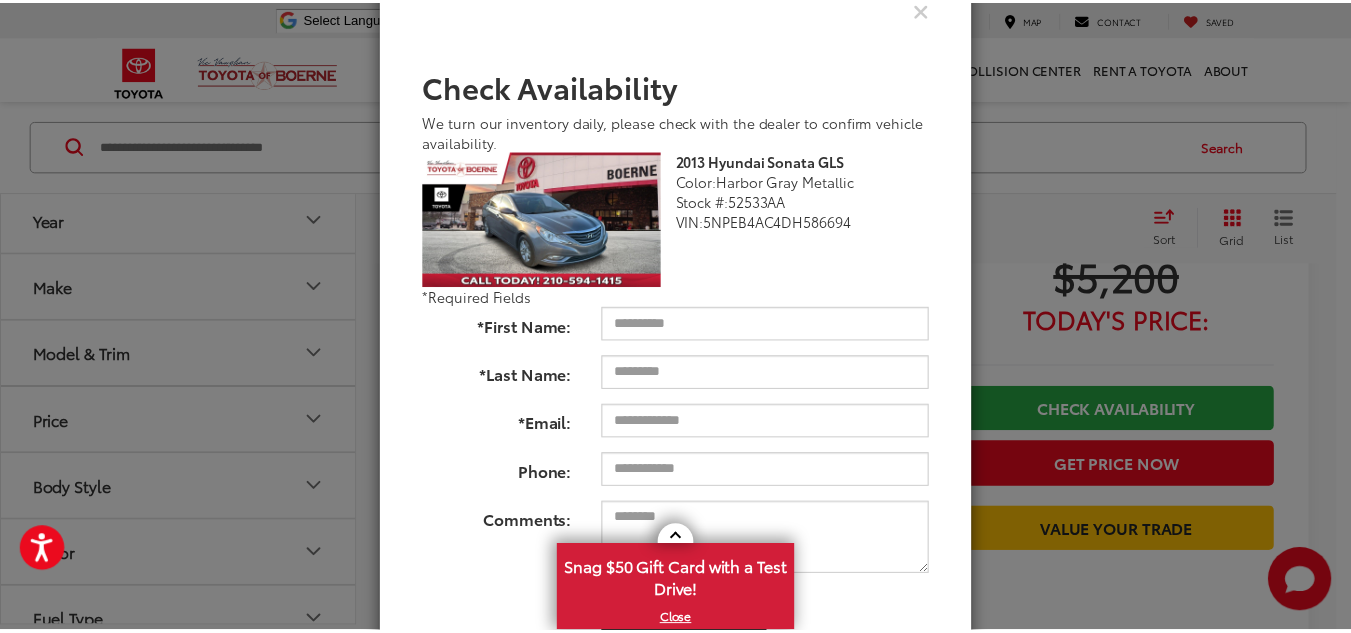 scroll, scrollTop: 175, scrollLeft: 0, axis: vertical 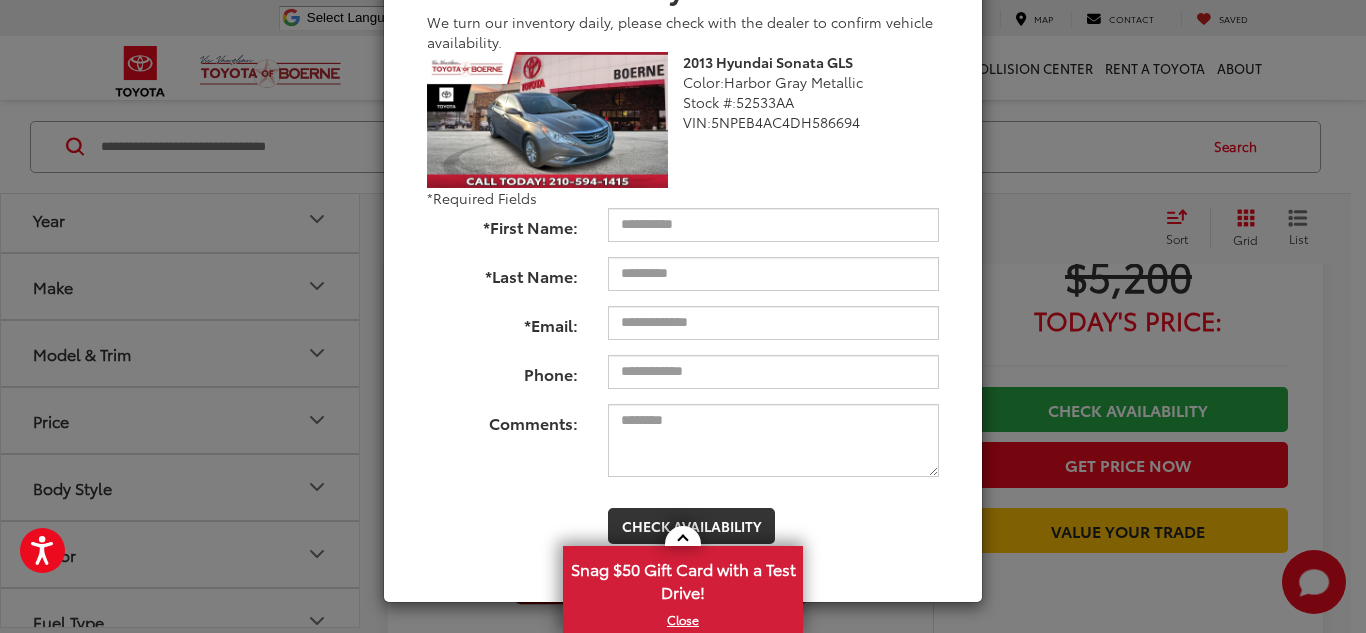 click on "Check Availability
We turn our inventory daily, please check with the dealer to confirm vehicle availability.
2013 Hyundai Sonata GLS
Color:  Harbor Gray Metallic
Stock #:  52533AA
VIN:  5NPEB4AC4DH586694
Hyundai
Sonata
GLS
2013
24618
False
U
*Required Fields
*First Name:
*Last Name:
*Email:
Phone:
Comments:
Check Availability" at bounding box center (683, 316) 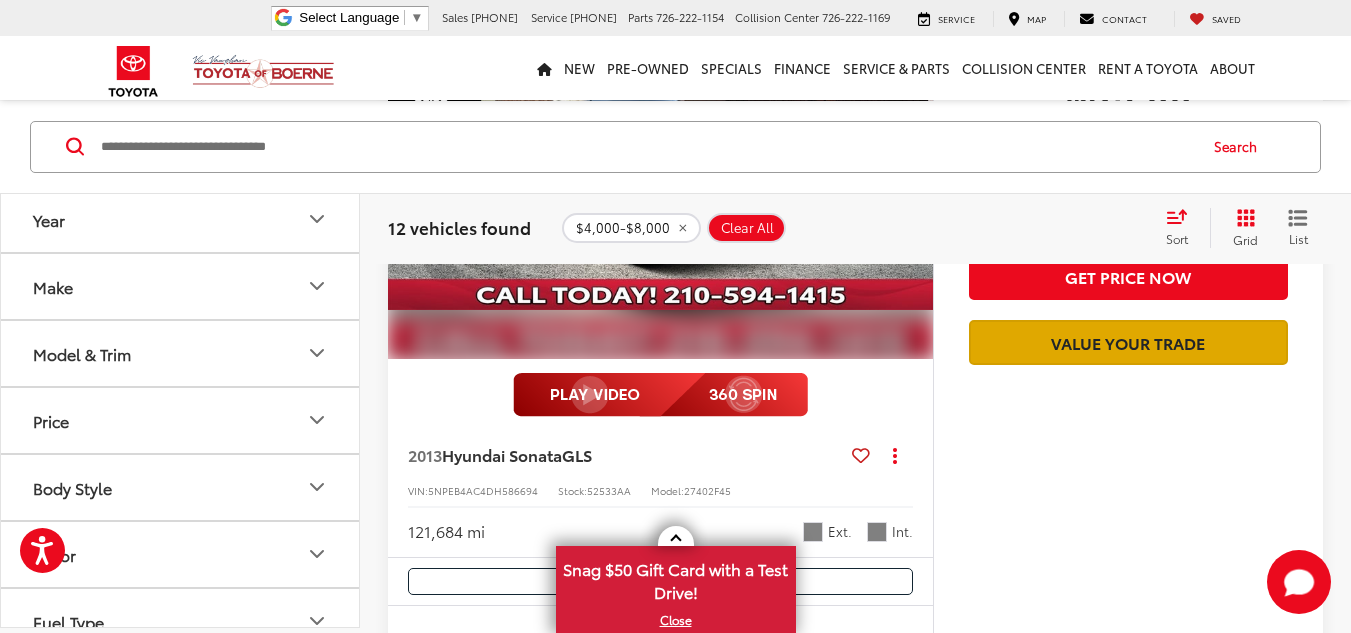 scroll, scrollTop: 2000, scrollLeft: 0, axis: vertical 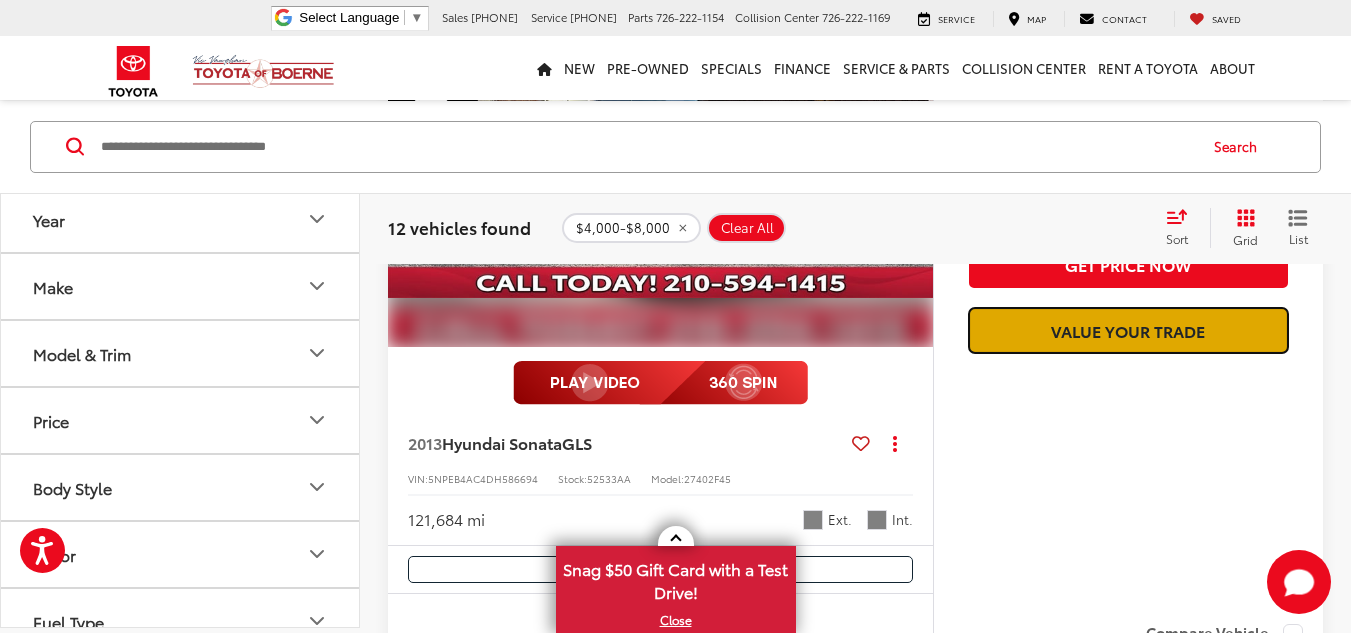 click on "Value Your Trade" at bounding box center (1128, 330) 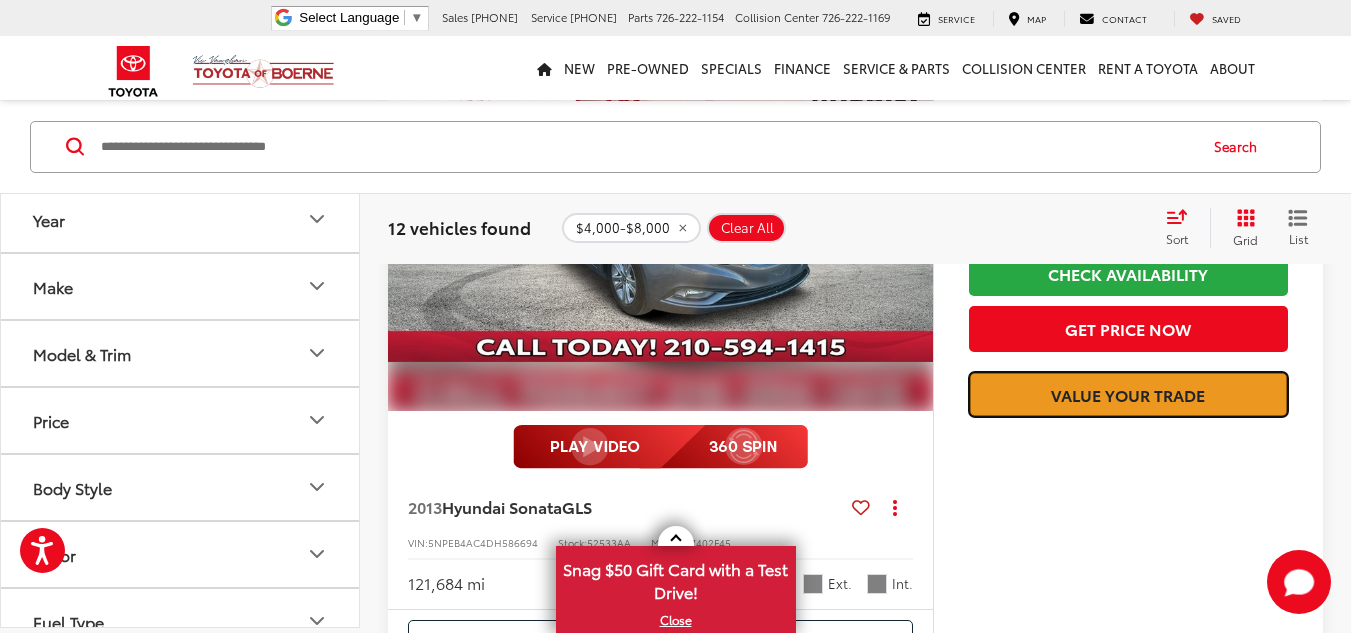 scroll, scrollTop: 1900, scrollLeft: 0, axis: vertical 